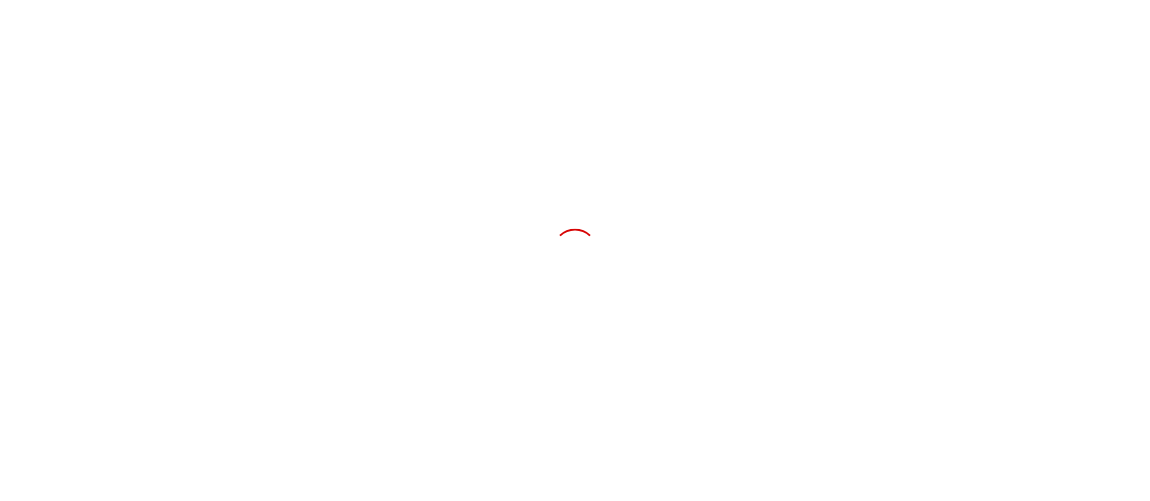scroll, scrollTop: 0, scrollLeft: 0, axis: both 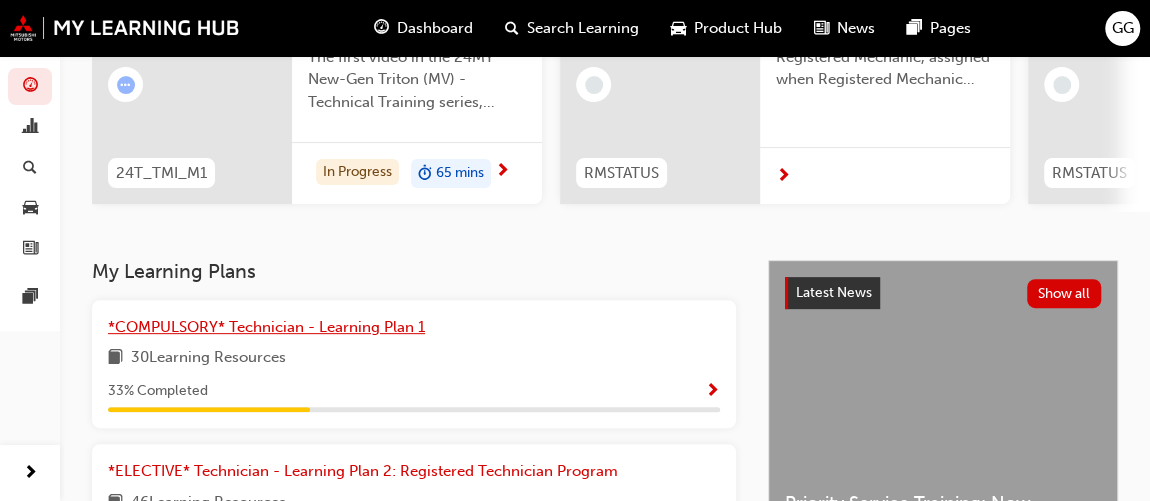 click on "*COMPULSORY* Technician - Learning Plan 1" at bounding box center (266, 327) 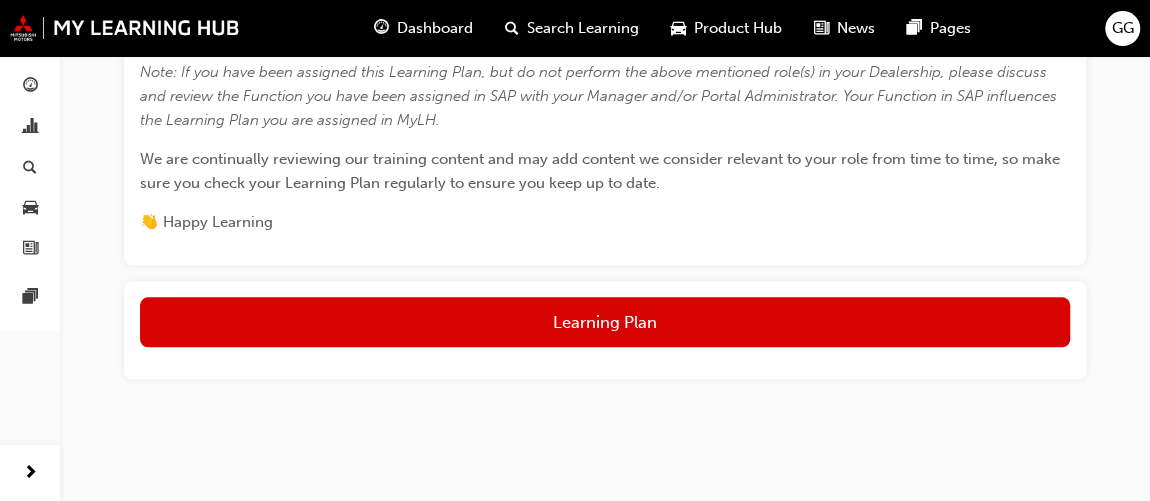 scroll, scrollTop: 831, scrollLeft: 0, axis: vertical 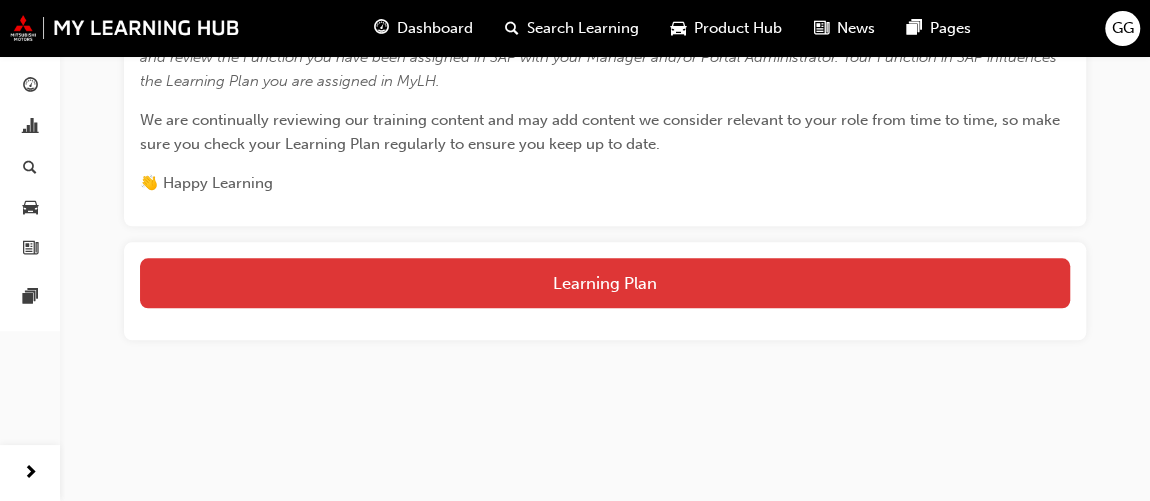 click on "Learning Plan" at bounding box center (605, 283) 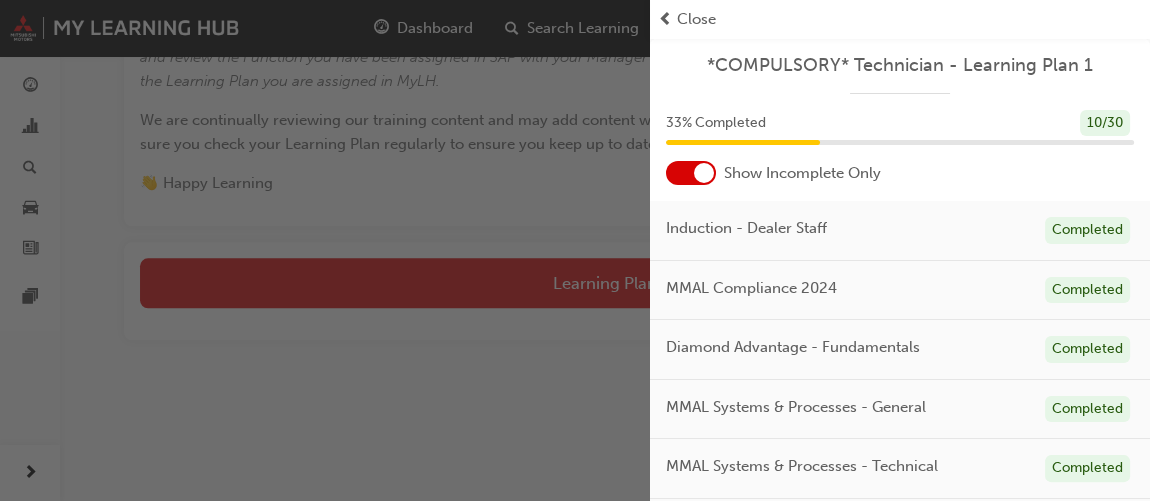click at bounding box center [691, 173] 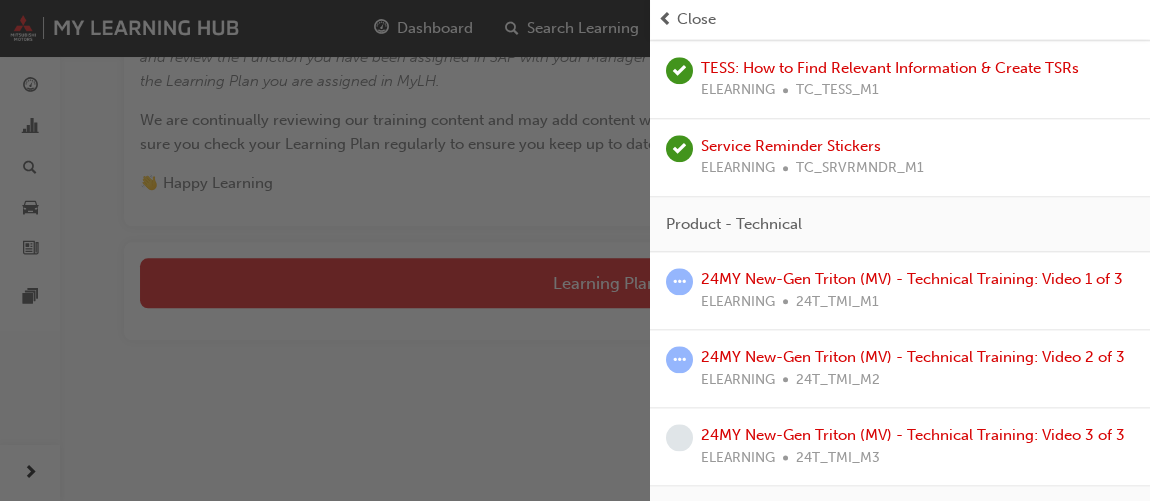 scroll, scrollTop: 961, scrollLeft: 0, axis: vertical 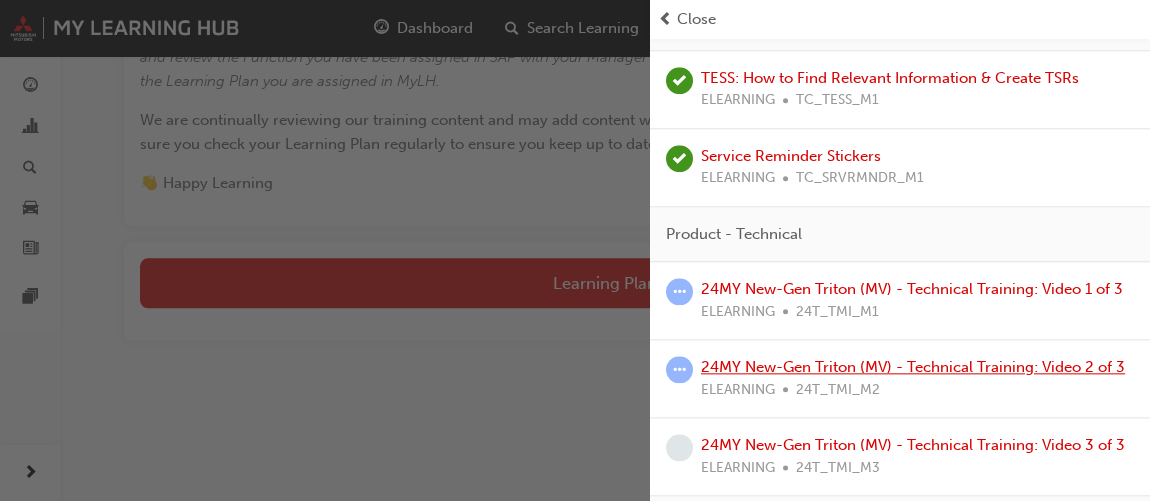click on "24MY New-Gen Triton (MV) - Technical Training: Video 2 of 3" at bounding box center (913, 367) 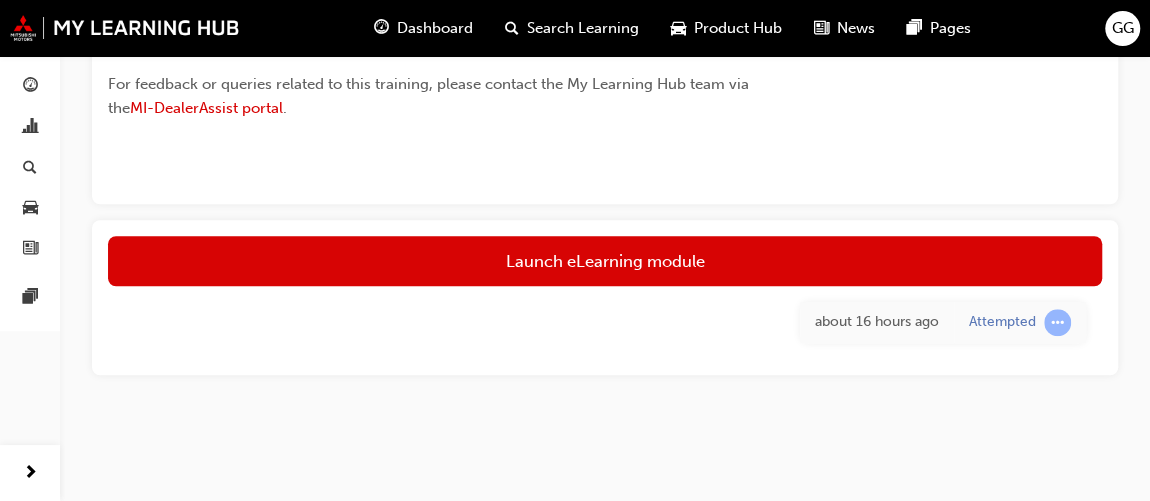 scroll, scrollTop: 766, scrollLeft: 0, axis: vertical 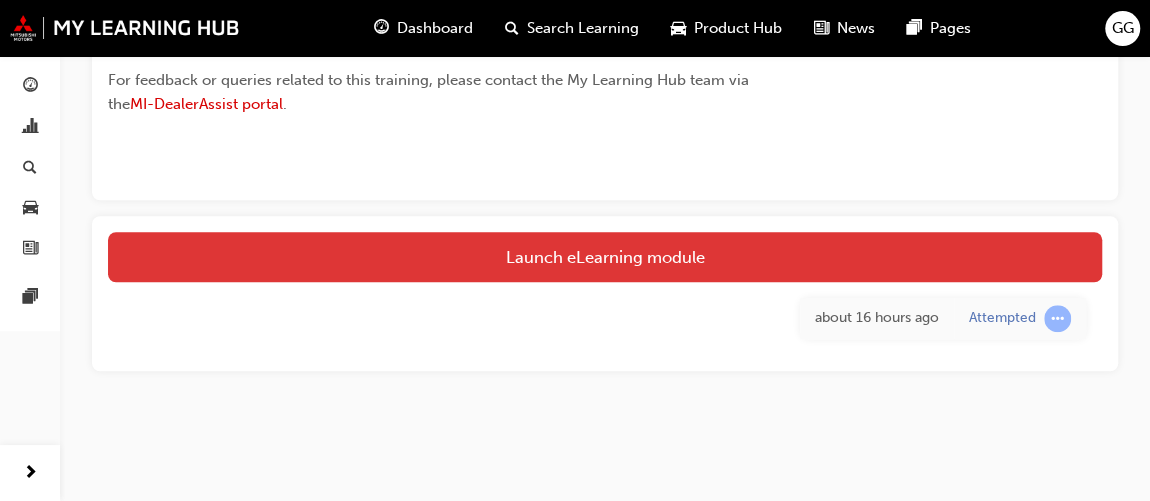 click on "Launch eLearning module" at bounding box center (605, 257) 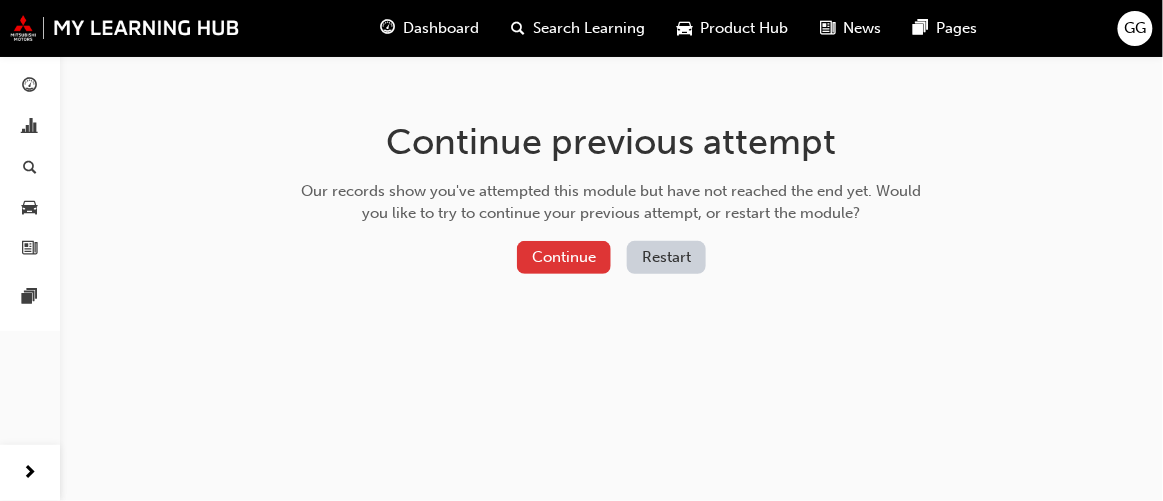 click on "Continue" at bounding box center (564, 257) 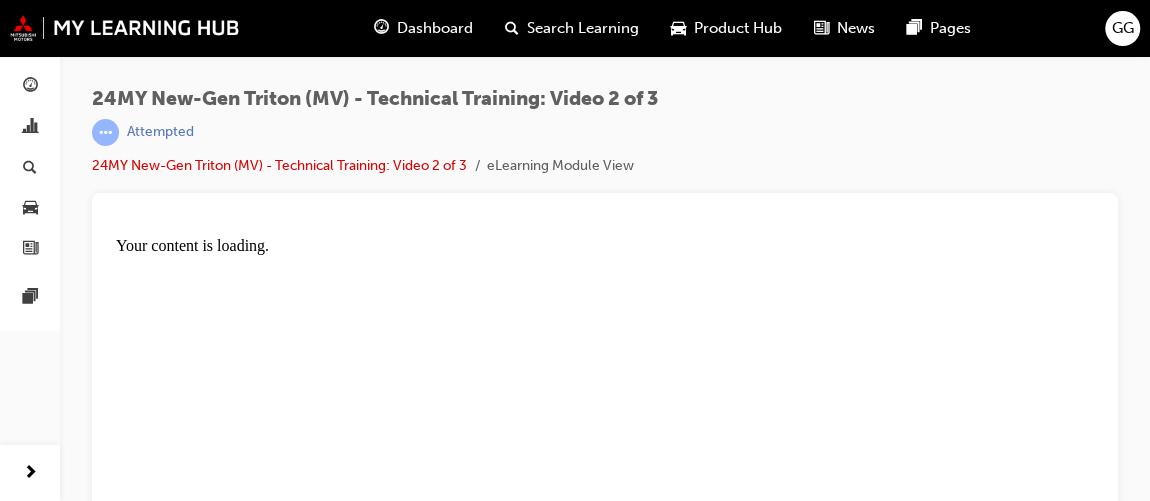 scroll, scrollTop: 26, scrollLeft: 0, axis: vertical 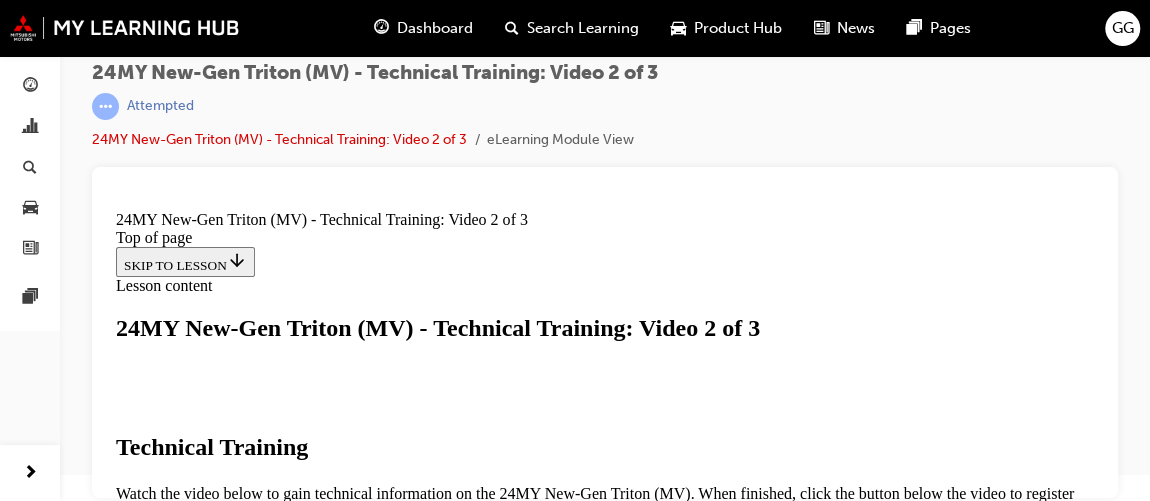 click at bounding box center [164, 849] 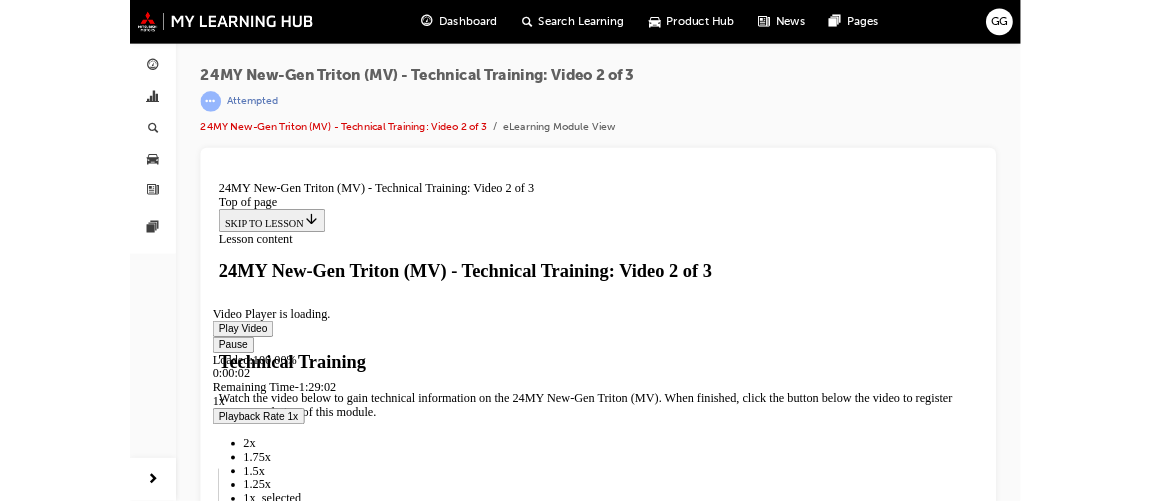 scroll, scrollTop: 559, scrollLeft: 0, axis: vertical 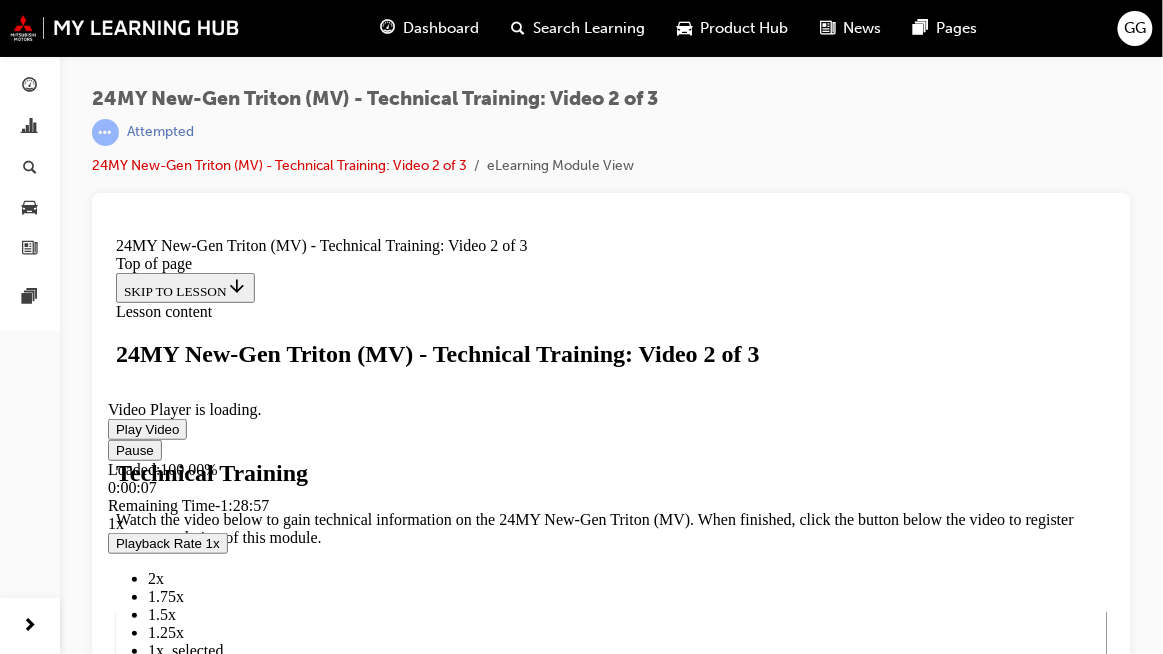 type 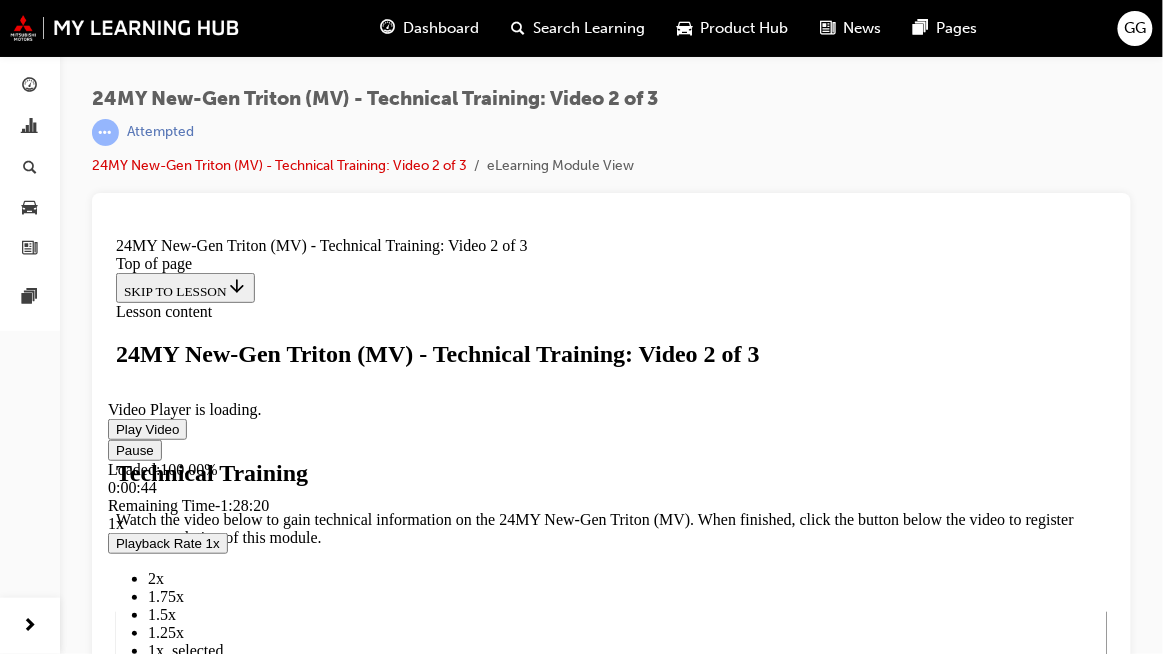 click on "Exit Fullscreen" at bounding box center (276, 810) 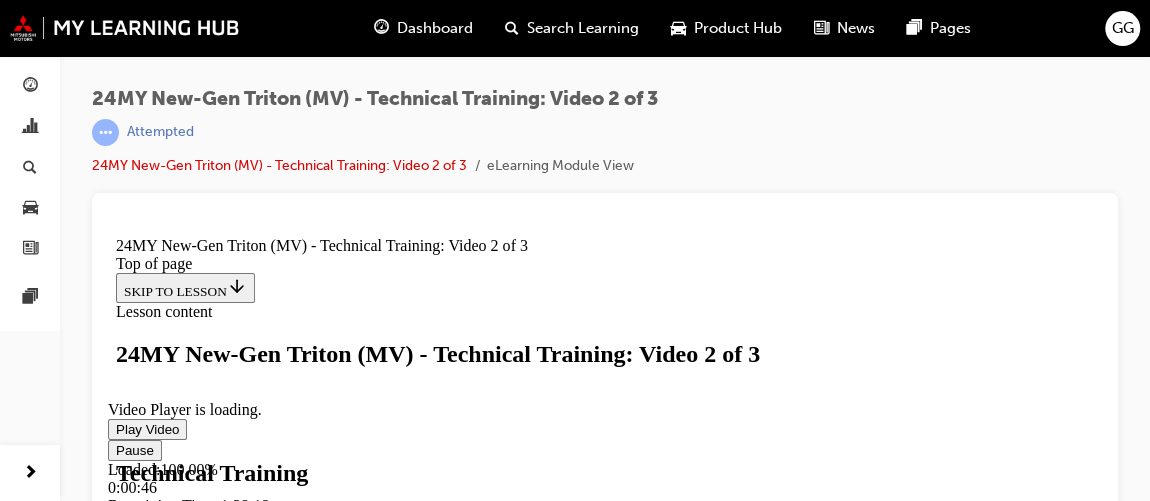 scroll, scrollTop: 671, scrollLeft: 0, axis: vertical 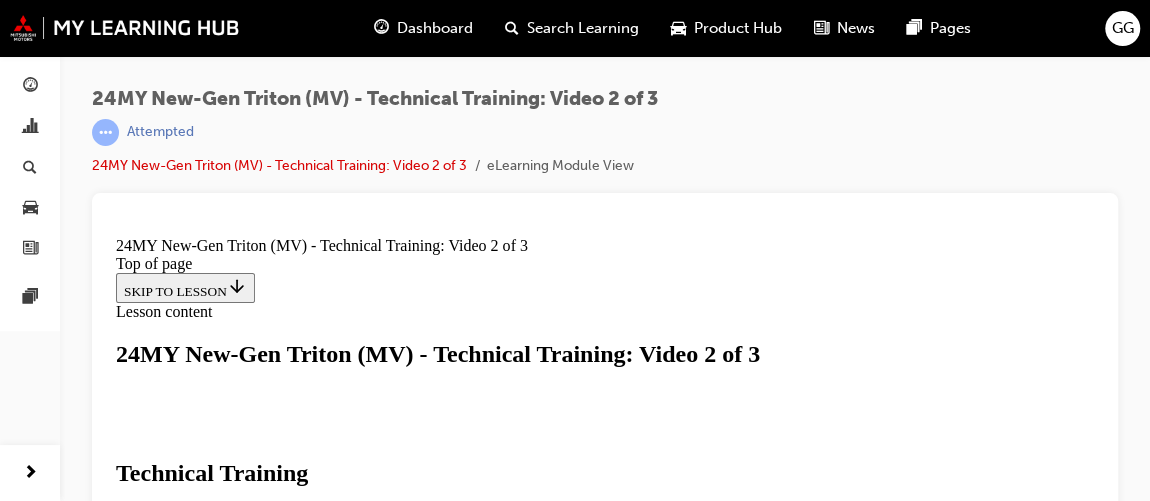 click at bounding box center [282, 1257] 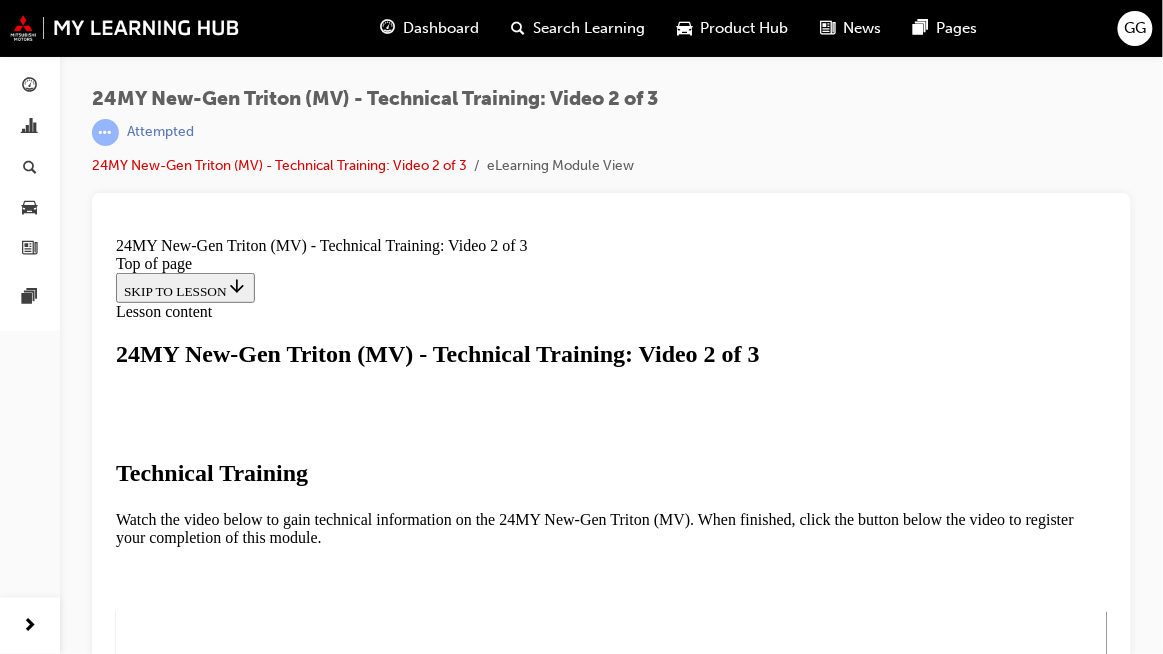 scroll, scrollTop: 559, scrollLeft: 0, axis: vertical 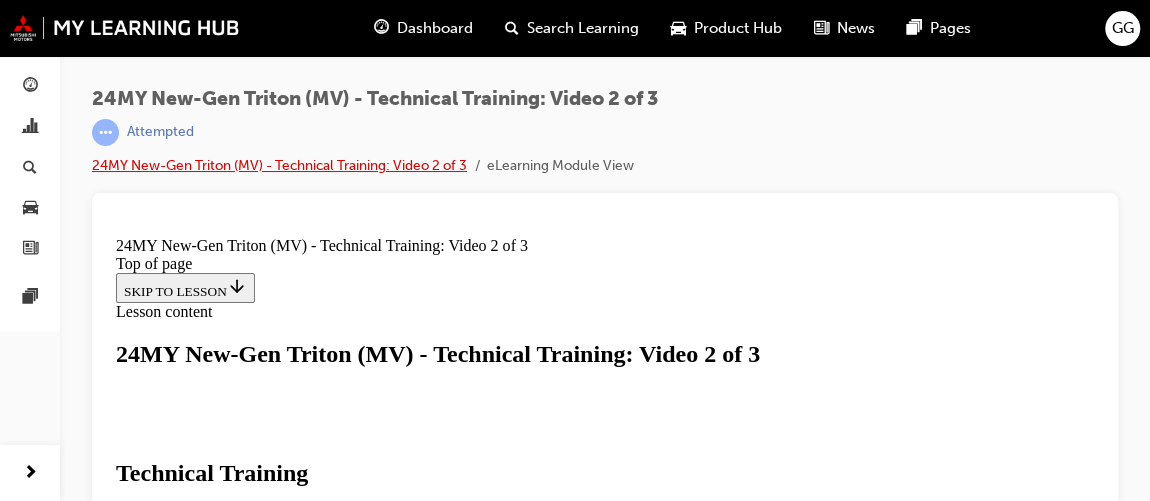 click on "24MY New-Gen Triton (MV) - Technical Training: Video 2 of 3" at bounding box center (279, 165) 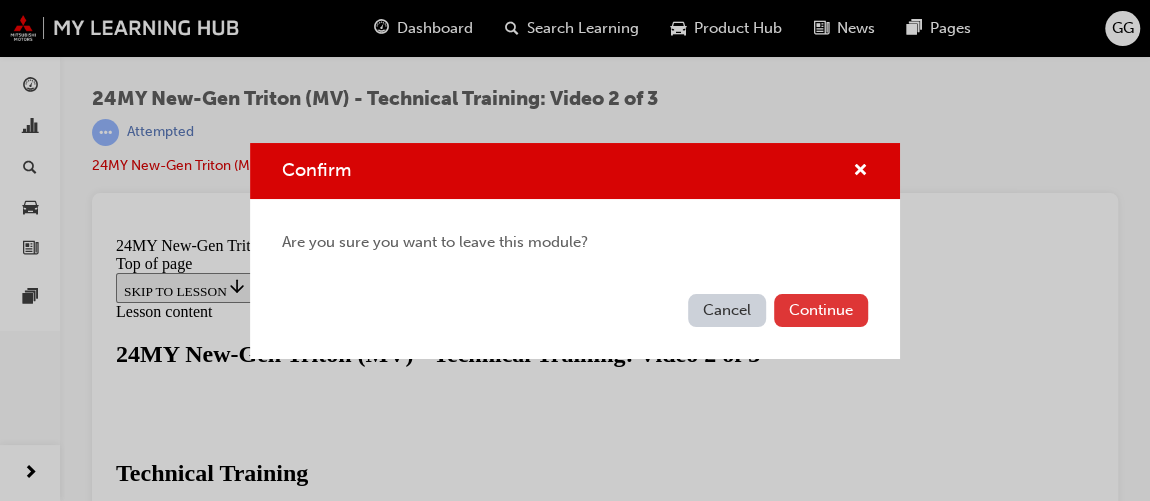 click on "Continue" at bounding box center (821, 310) 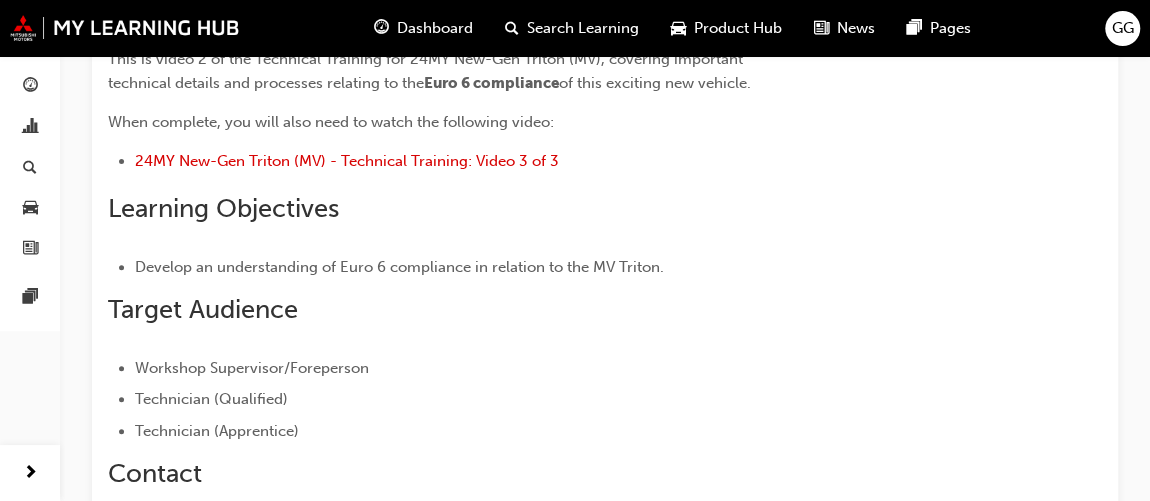scroll, scrollTop: 327, scrollLeft: 0, axis: vertical 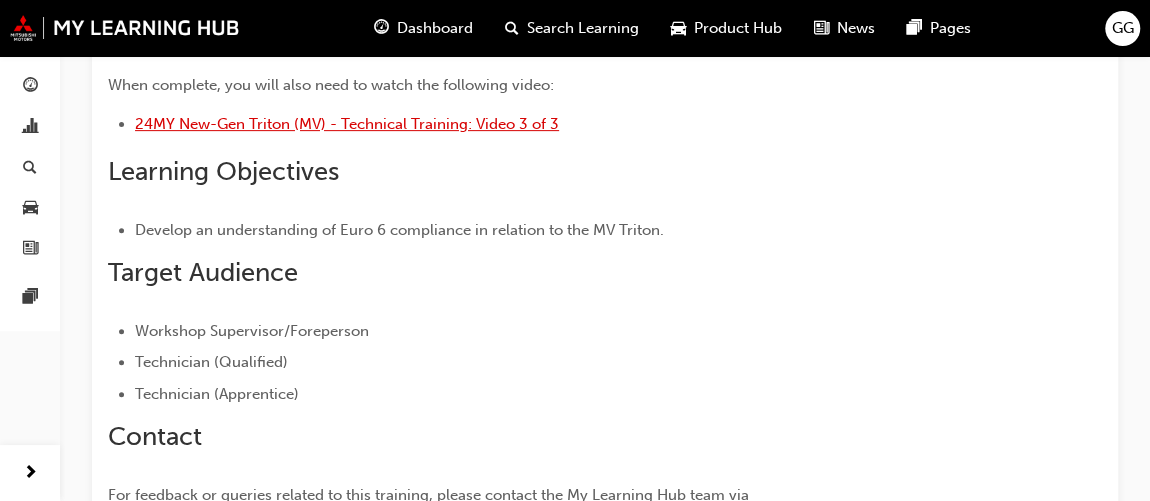 click on "24MY New-Gen Triton (MV) - Technical Training: Video 3 of 3" at bounding box center (347, 124) 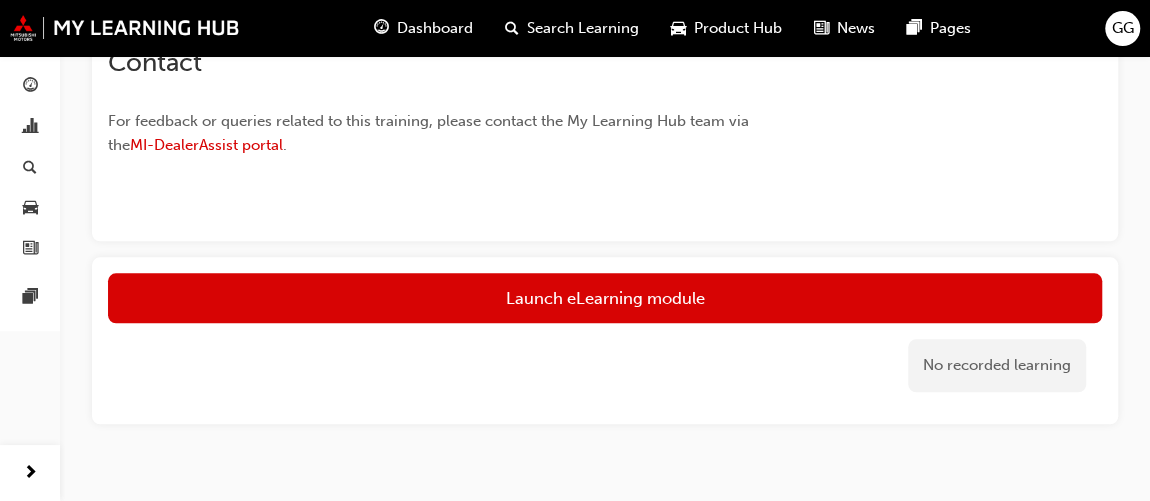 scroll, scrollTop: 930, scrollLeft: 0, axis: vertical 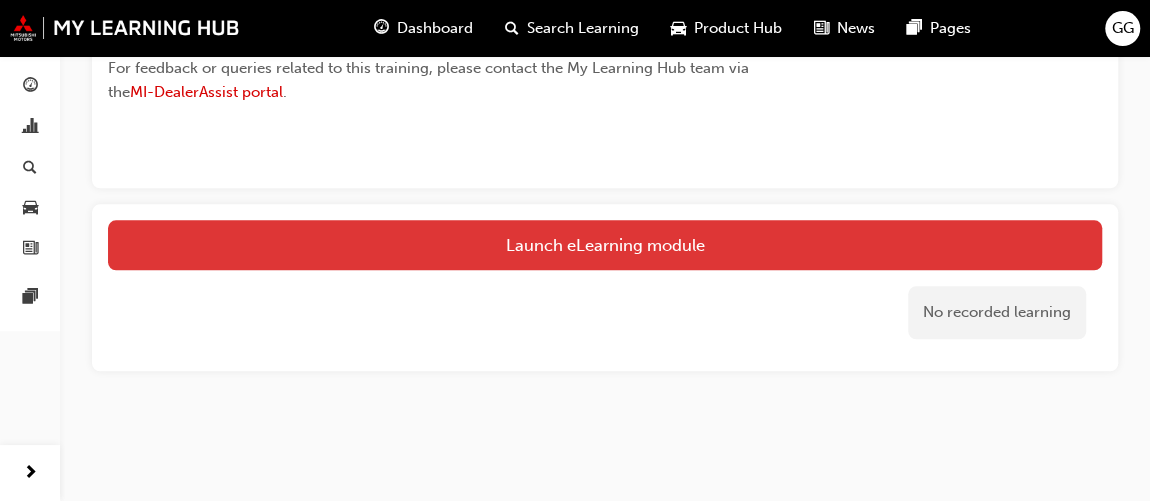 click on "Launch eLearning module" at bounding box center (605, 245) 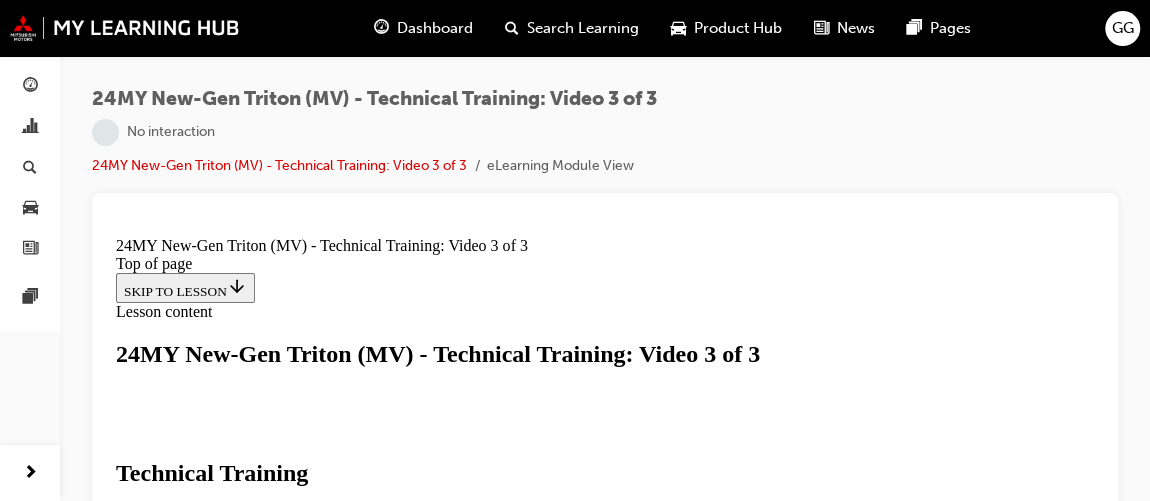 scroll, scrollTop: 26, scrollLeft: 0, axis: vertical 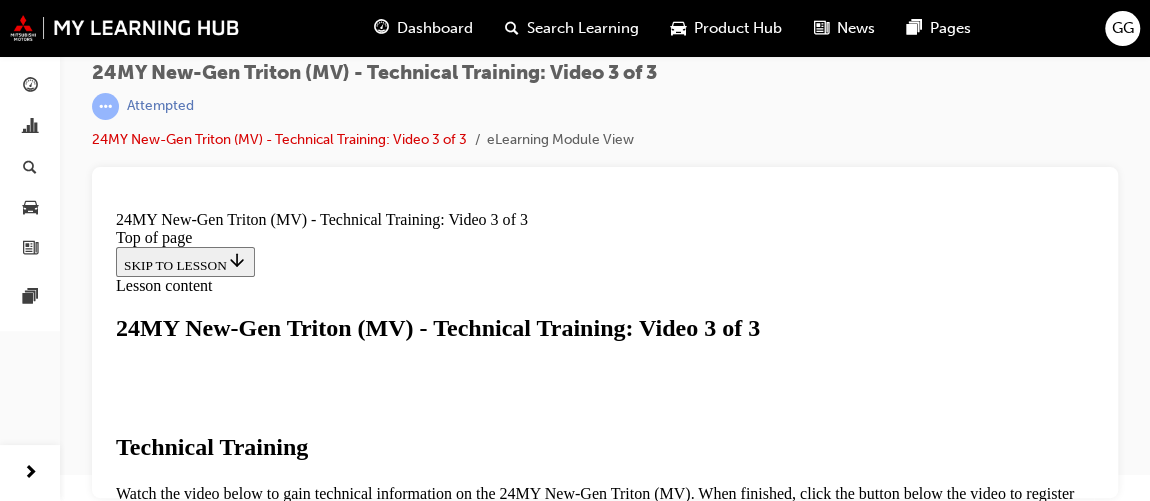click at bounding box center (164, 849) 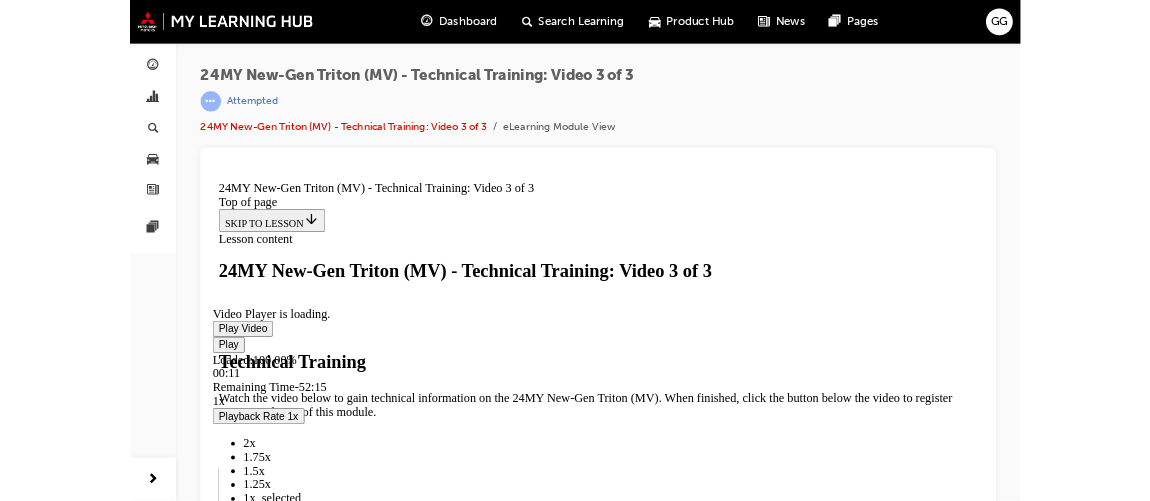 scroll, scrollTop: 559, scrollLeft: 0, axis: vertical 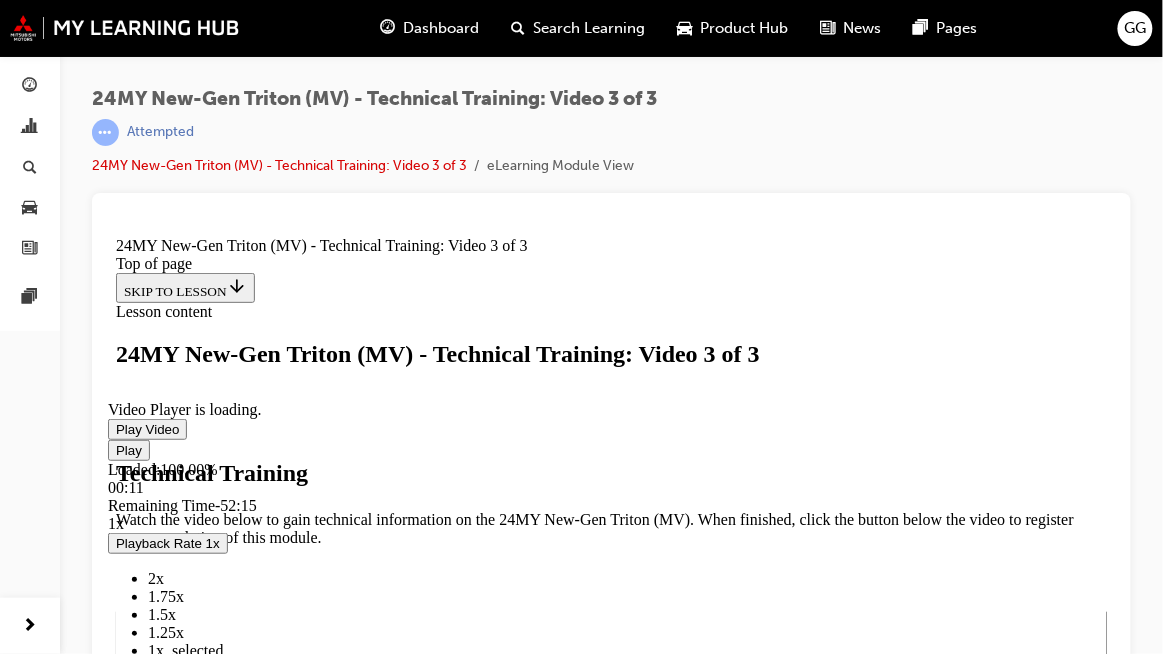 click at bounding box center [115, 428] 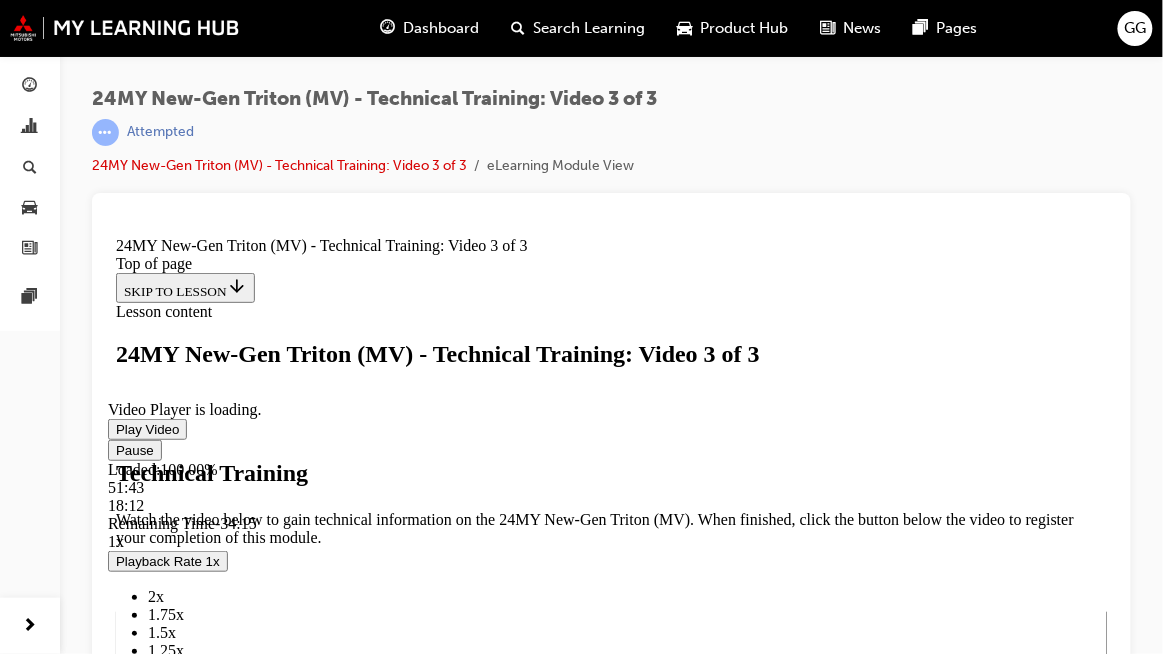 click at bounding box center (233, 828) 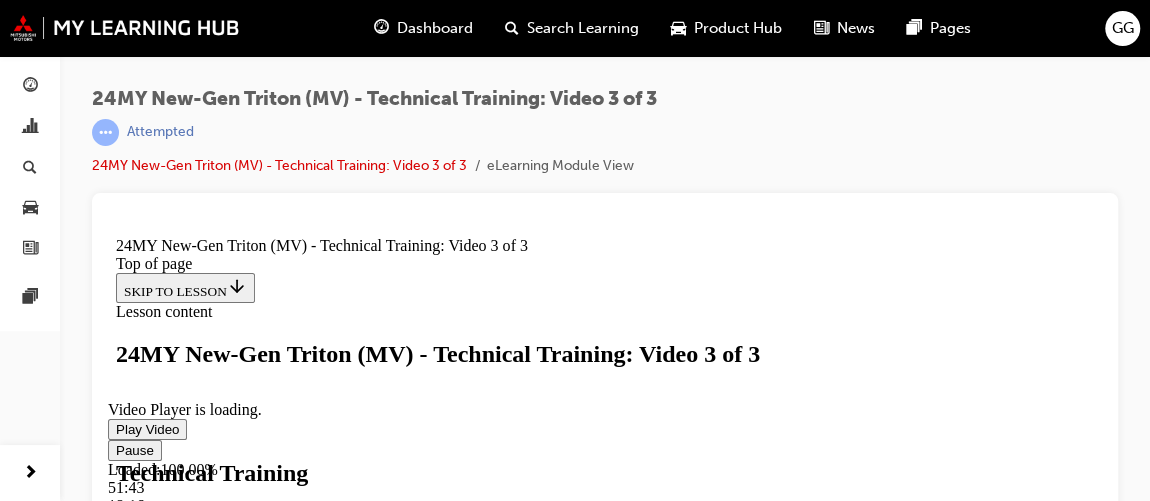 type 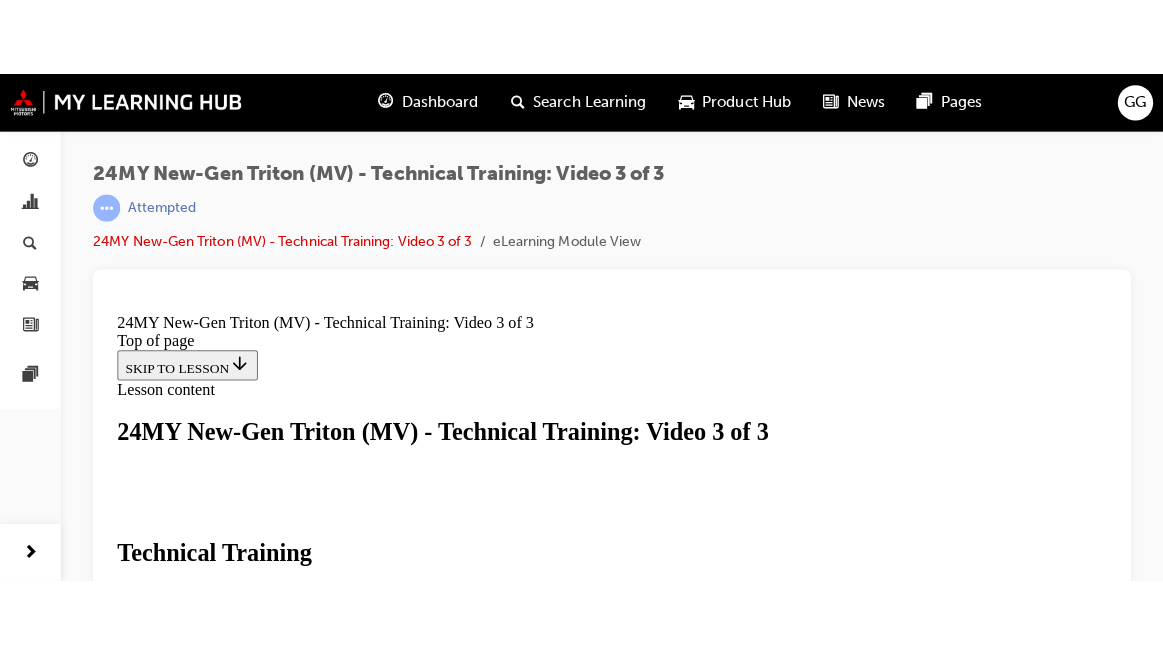 scroll, scrollTop: 669, scrollLeft: 0, axis: vertical 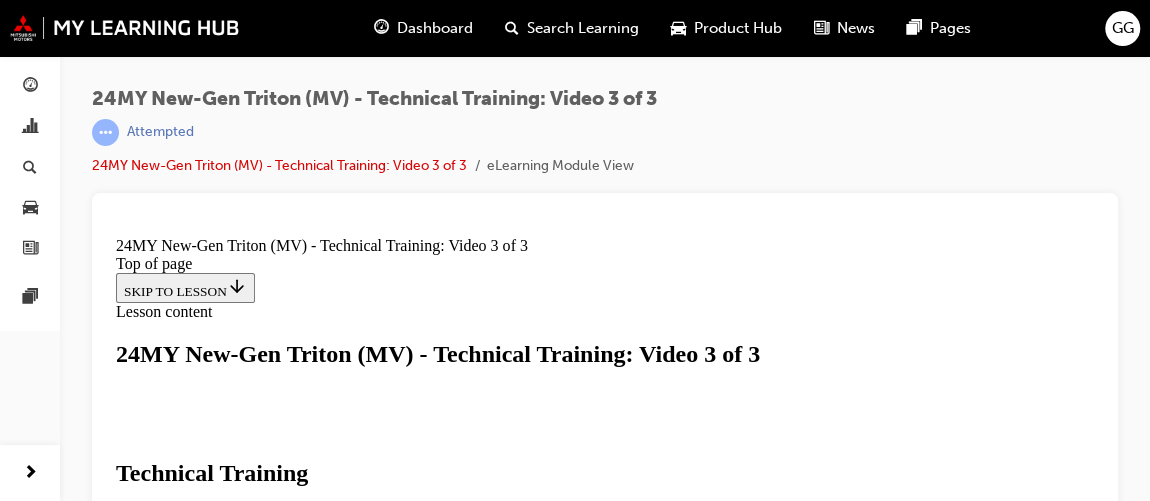 click at bounding box center [282, 1275] 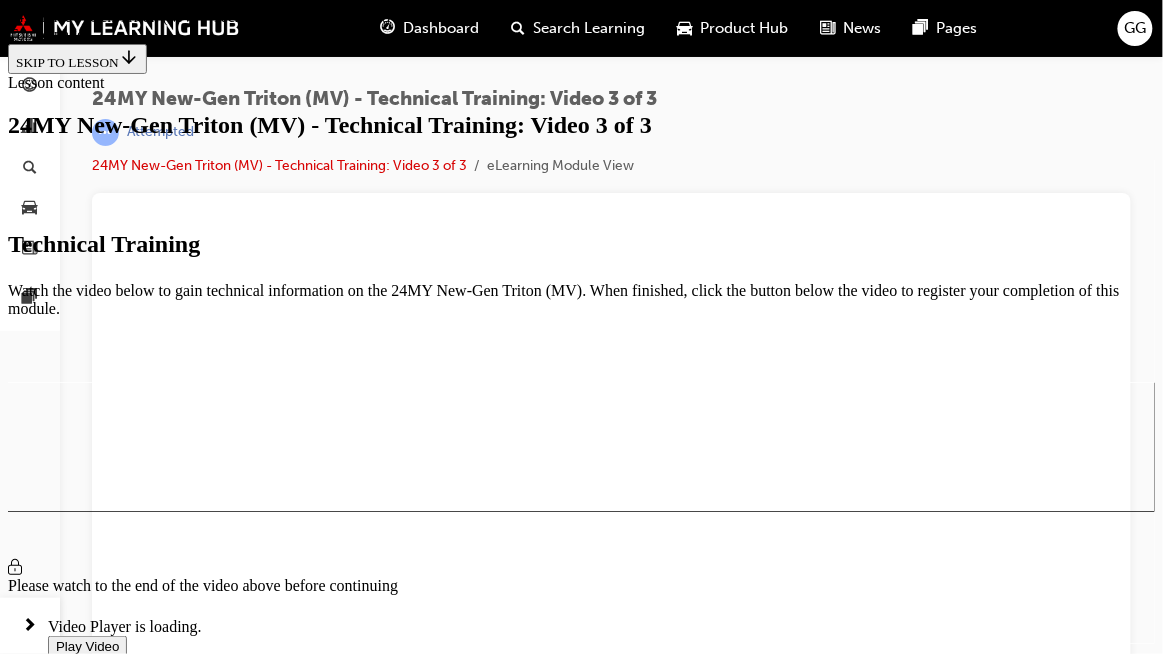 click on "Exit Fullscreen" at bounding box center (217, 1046) 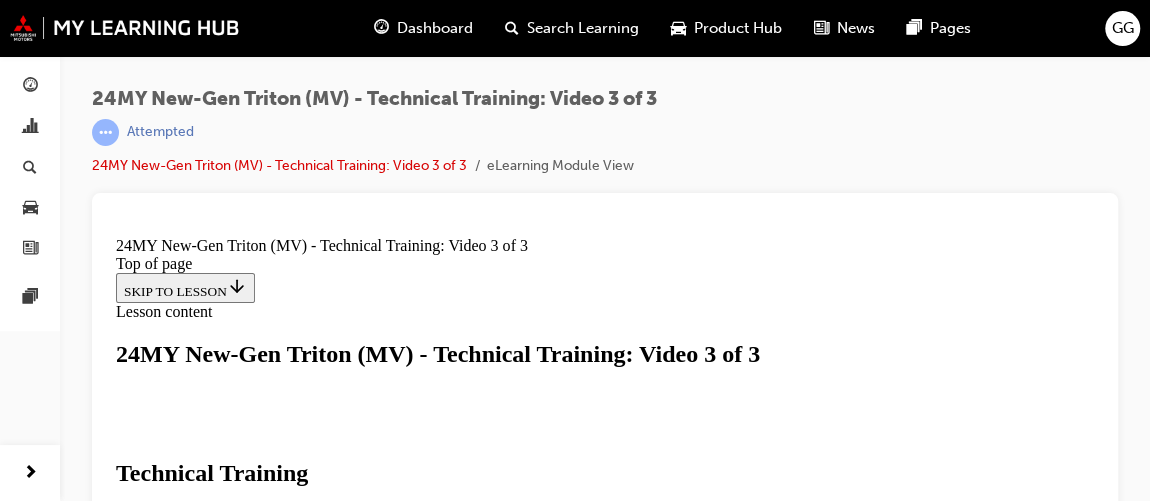 click at bounding box center (306, 750) 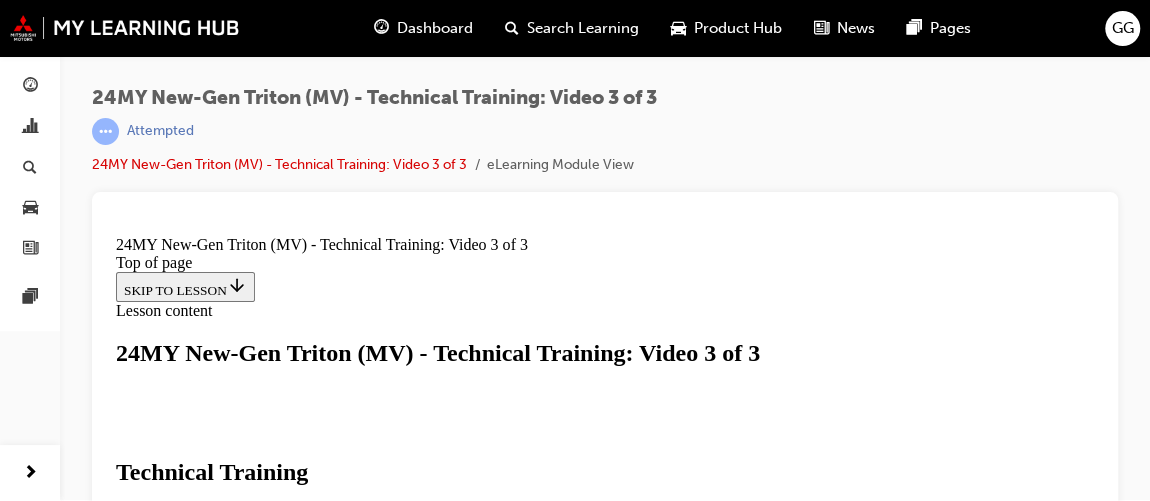 scroll, scrollTop: 0, scrollLeft: 0, axis: both 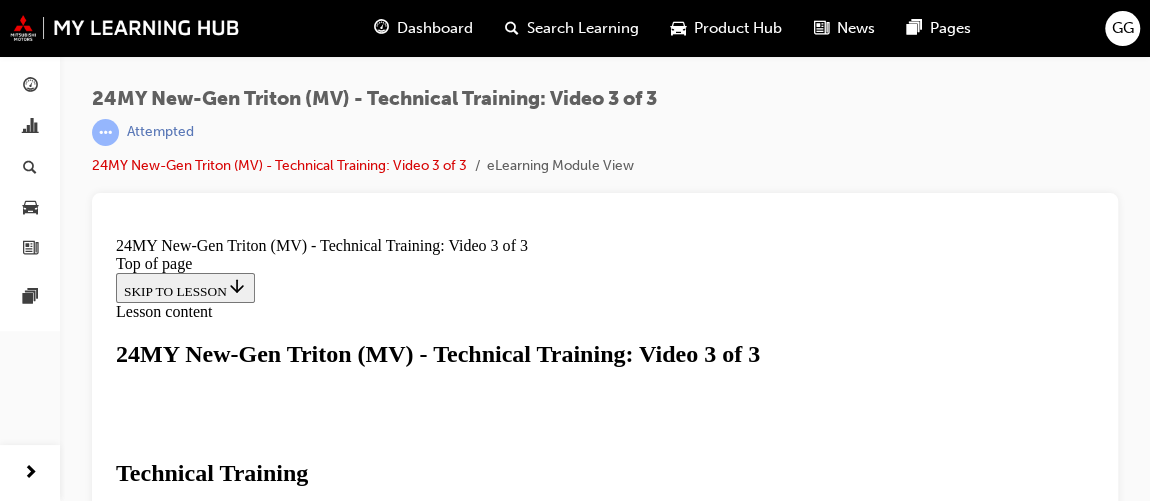 click at bounding box center (282, 1275) 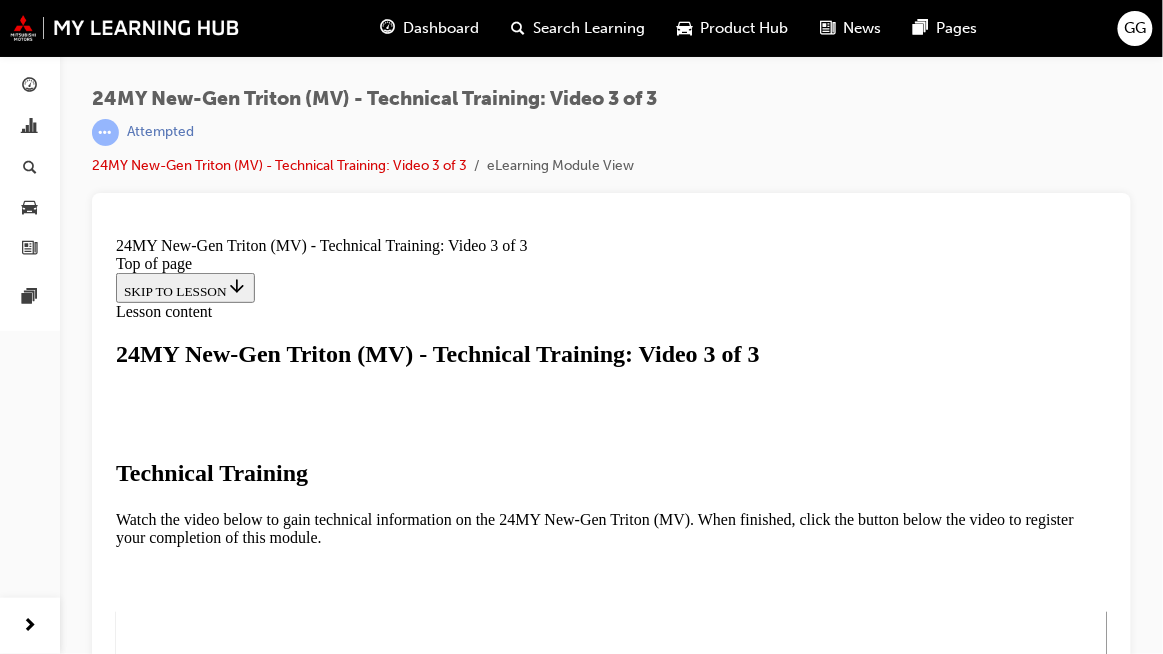 scroll, scrollTop: 559, scrollLeft: 0, axis: vertical 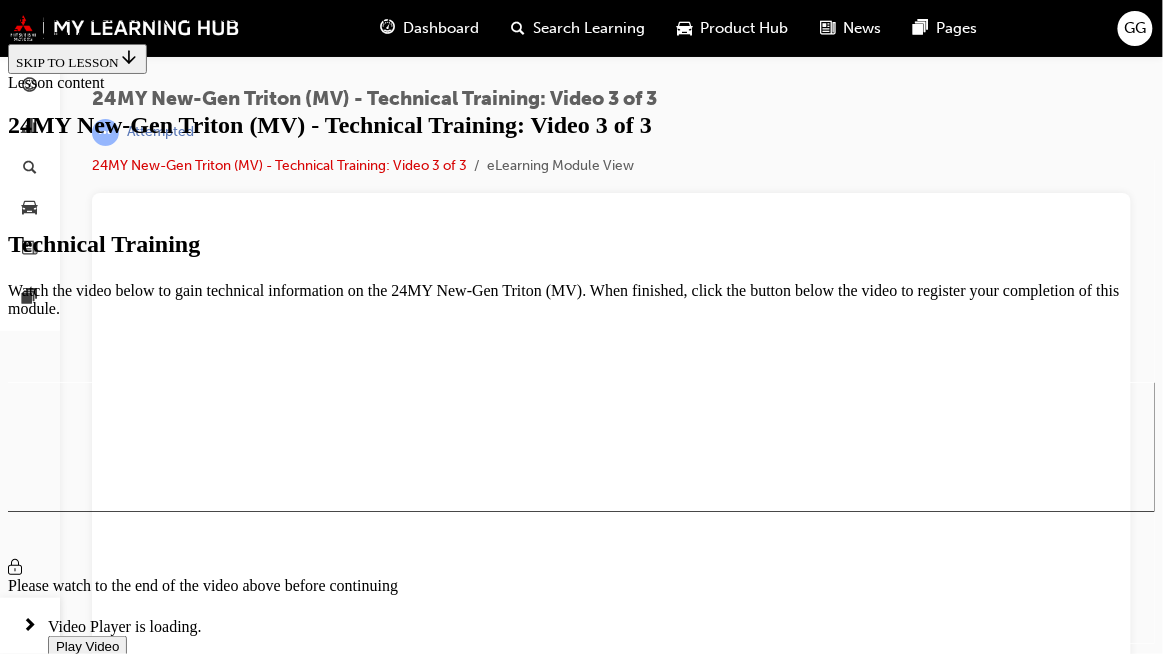 click on "Loaded :  100.00% 18:58 18:58" at bounding box center (1009, 705) 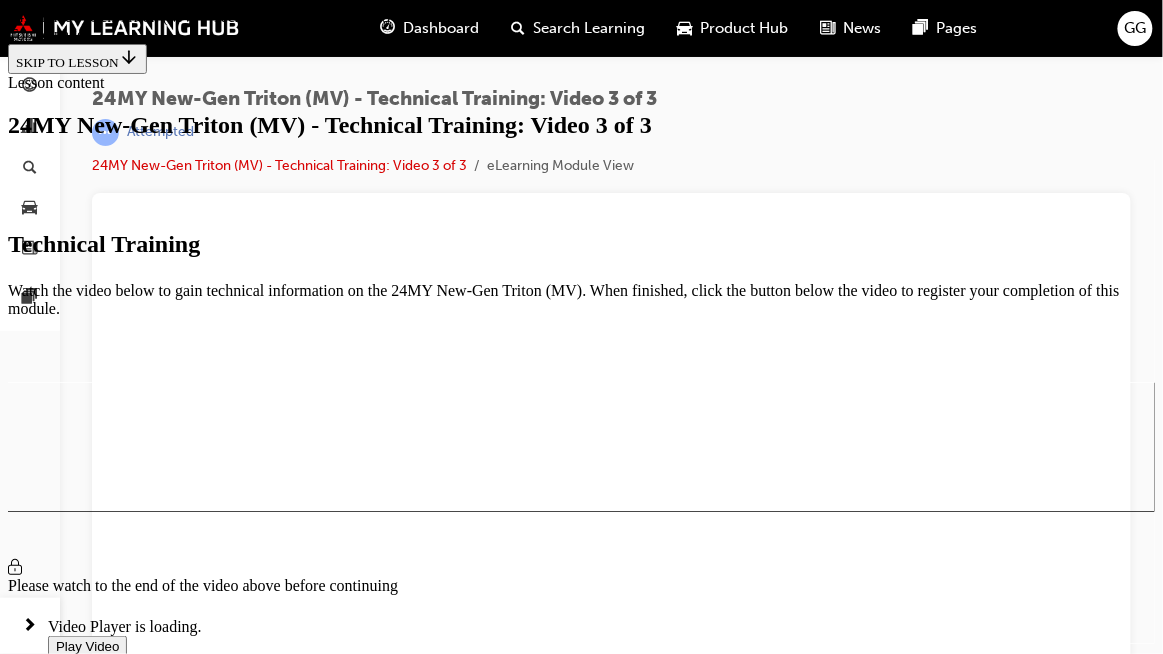 click at bounding box center [198, 521] 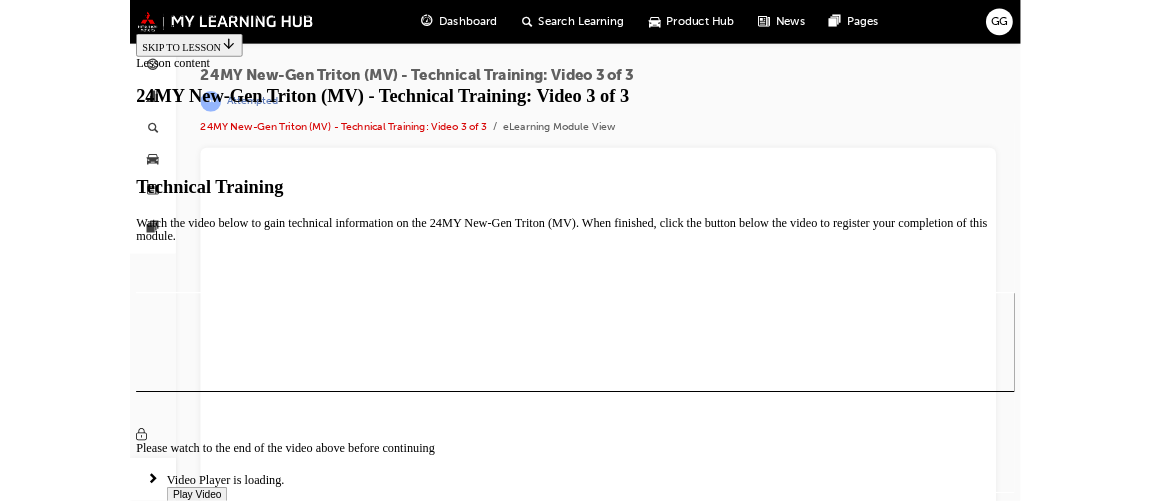 scroll, scrollTop: 556, scrollLeft: 0, axis: vertical 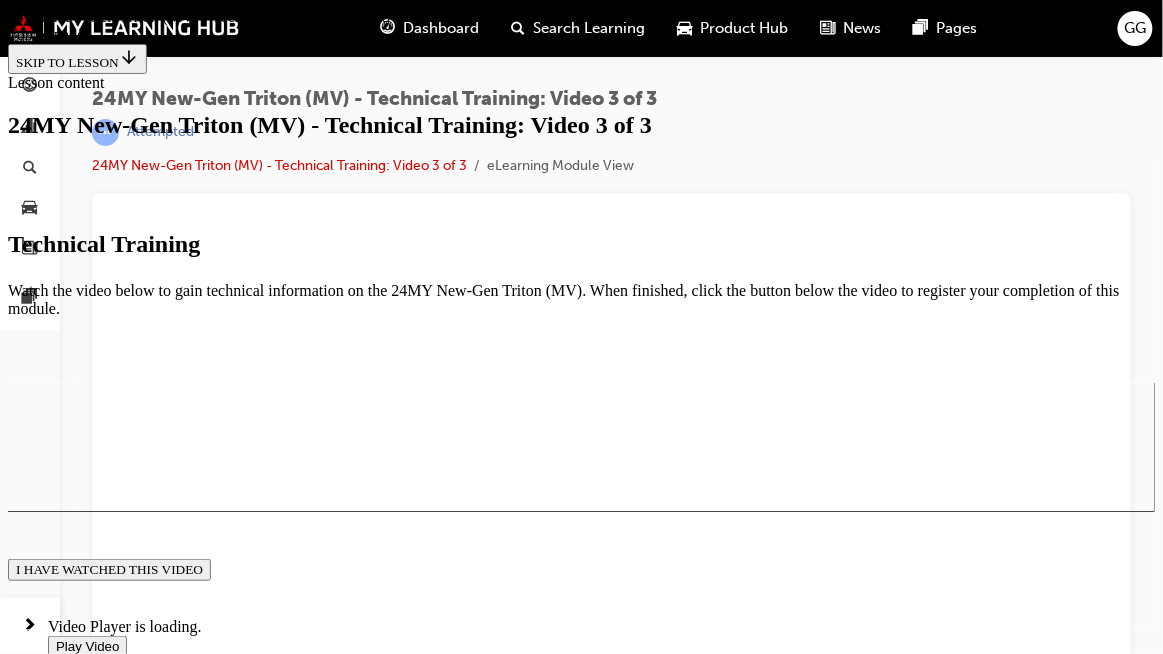 click at bounding box center (174, 1046) 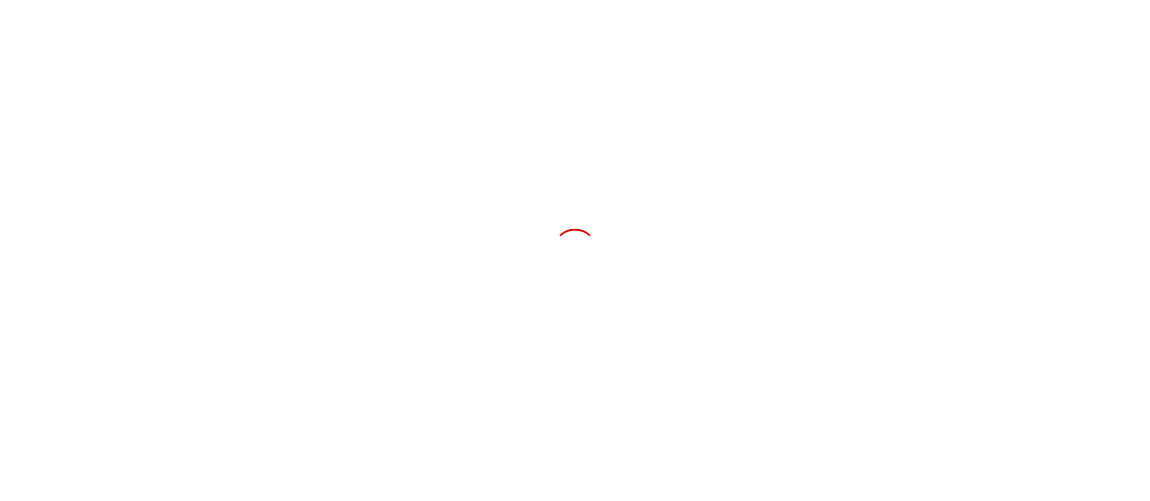 scroll, scrollTop: 0, scrollLeft: 0, axis: both 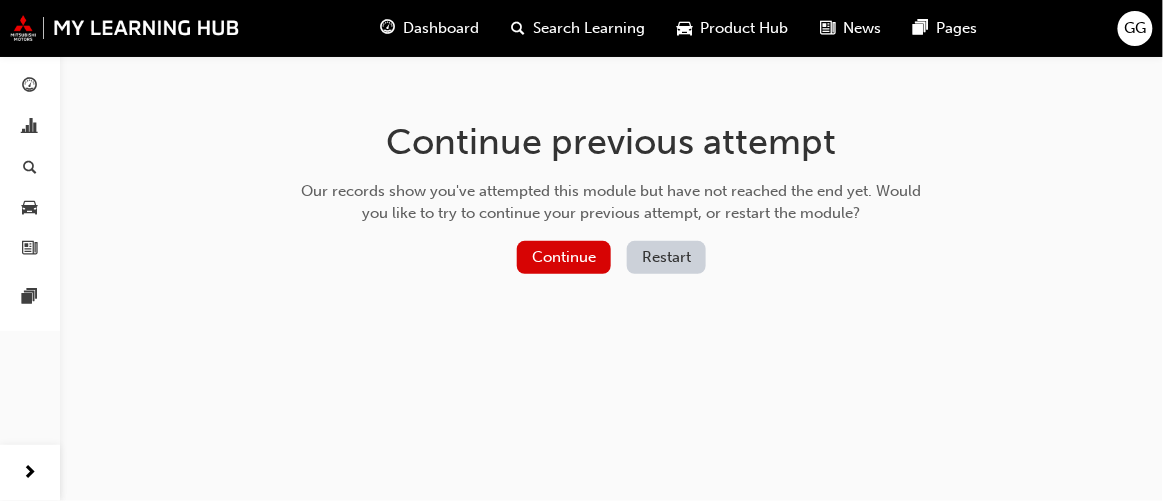click on "Dashboard" at bounding box center (442, 28) 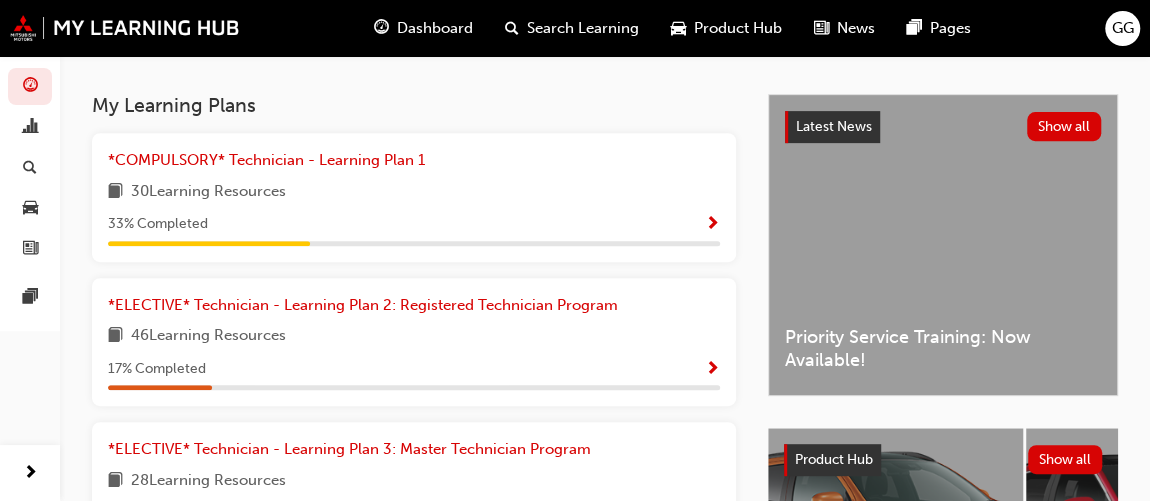 scroll, scrollTop: 345, scrollLeft: 0, axis: vertical 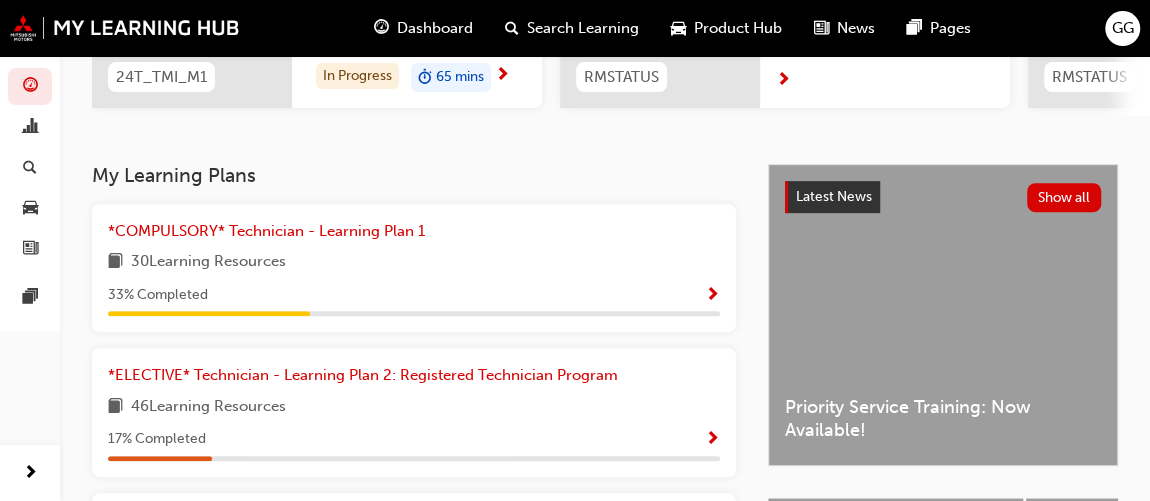click at bounding box center (712, 296) 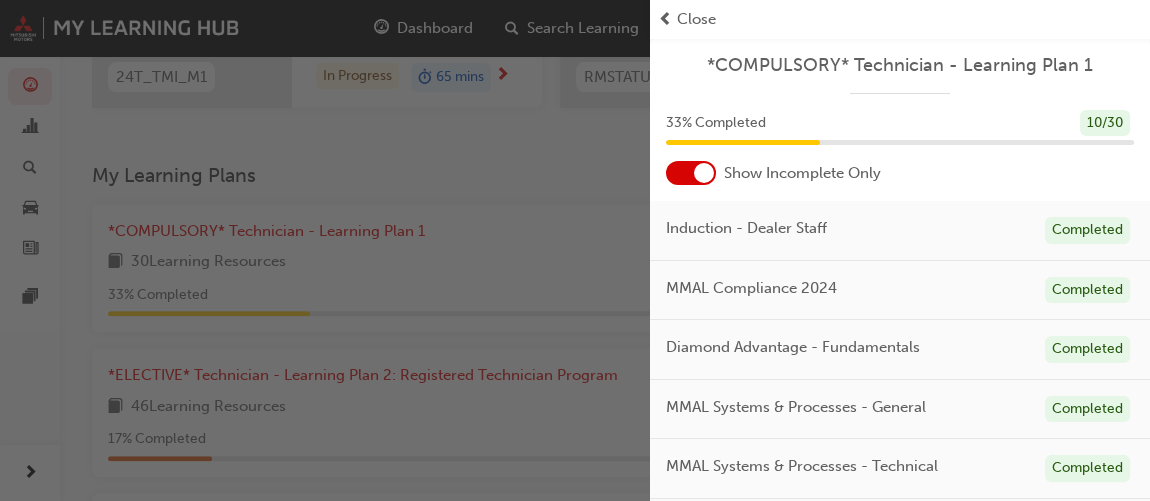 click at bounding box center (691, 173) 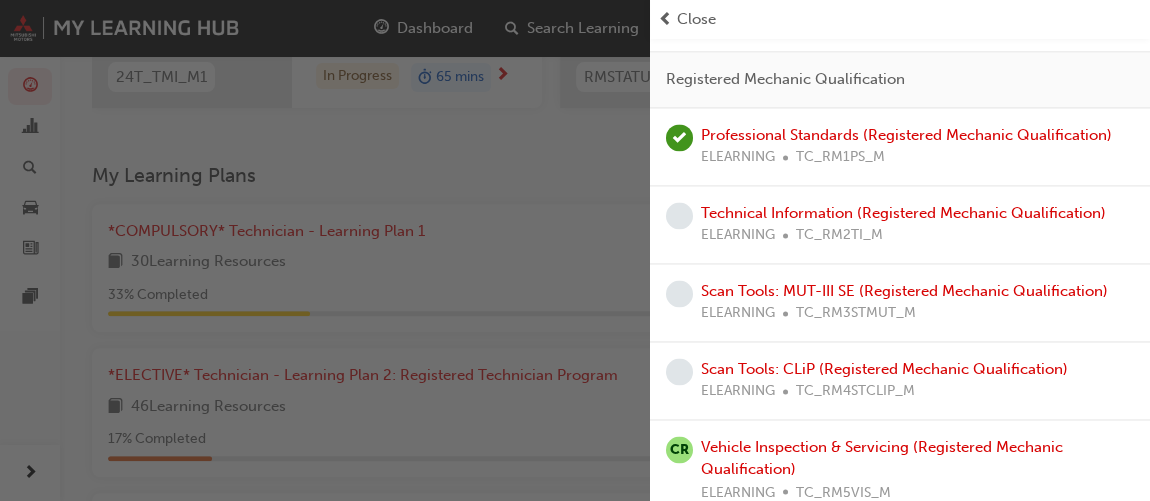 scroll, scrollTop: 1406, scrollLeft: 0, axis: vertical 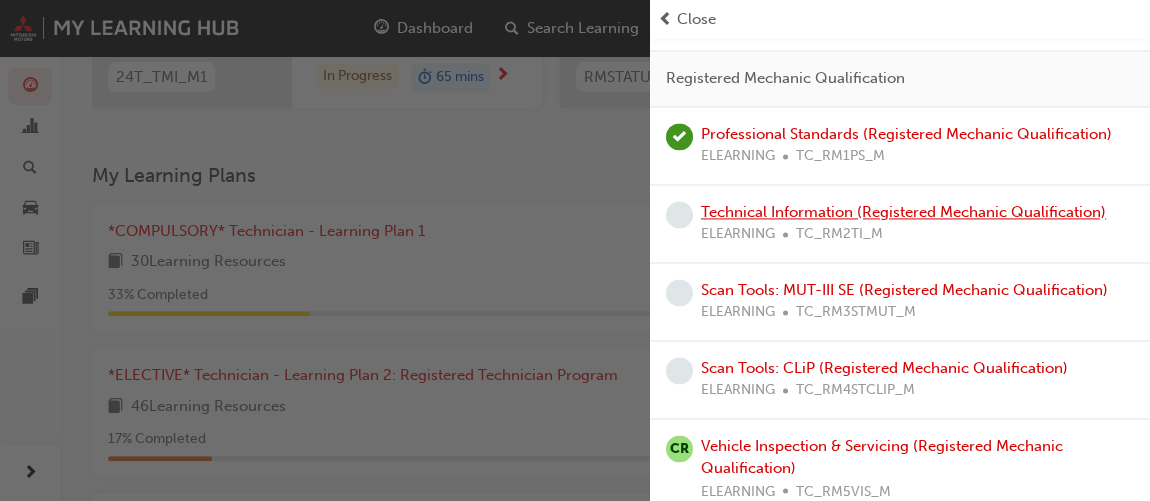 click on "Technical Information (Registered Mechanic Qualification)" at bounding box center [903, 212] 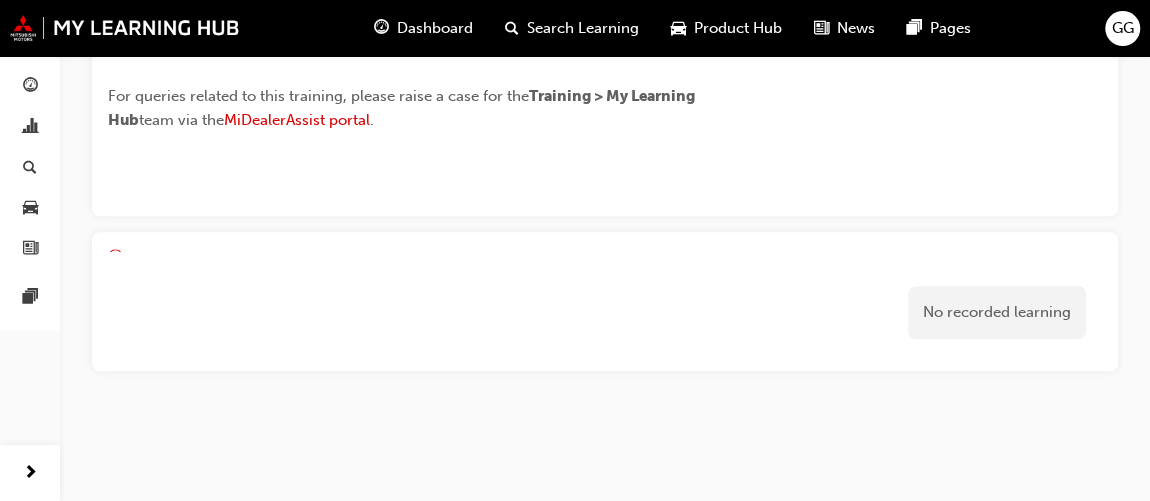 scroll, scrollTop: 707, scrollLeft: 0, axis: vertical 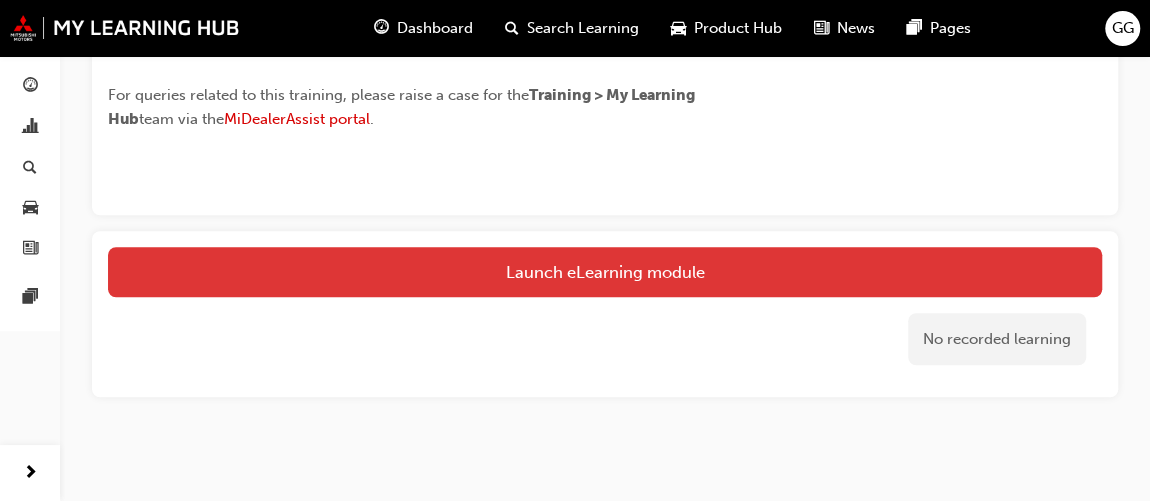 click on "Launch eLearning module" at bounding box center (605, 272) 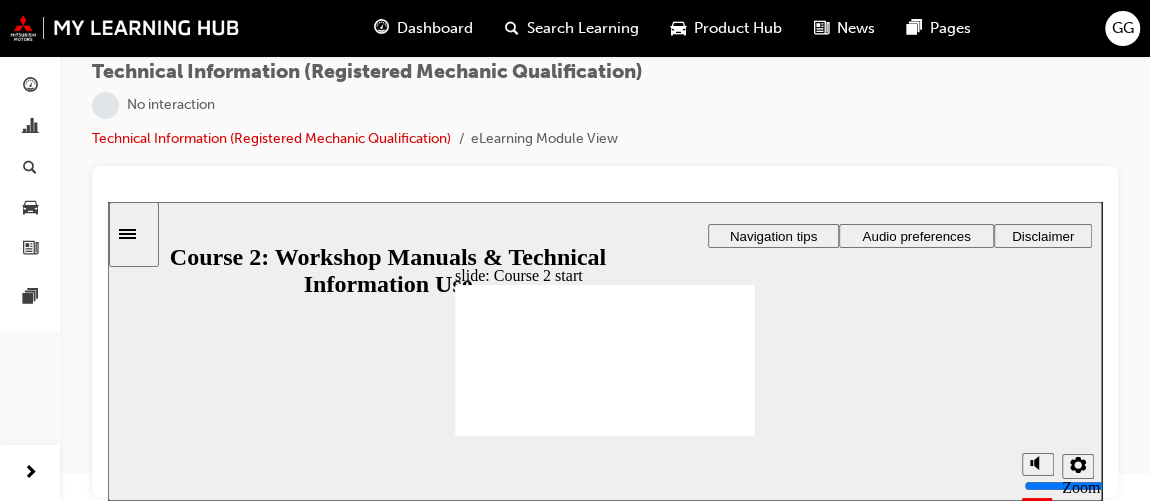 scroll, scrollTop: 26, scrollLeft: 0, axis: vertical 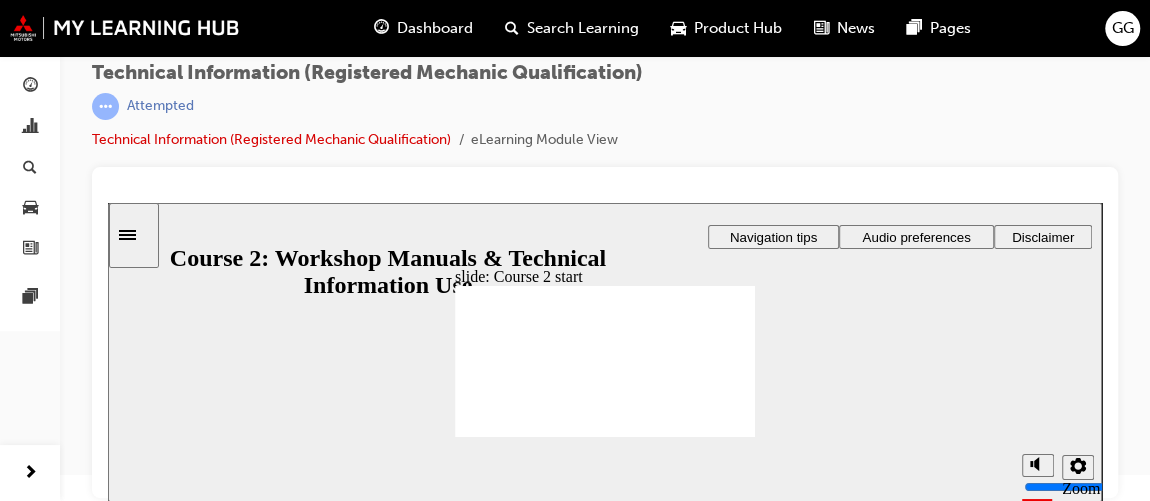 click 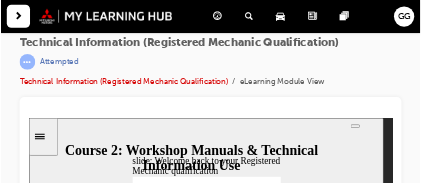 scroll, scrollTop: 0, scrollLeft: 0, axis: both 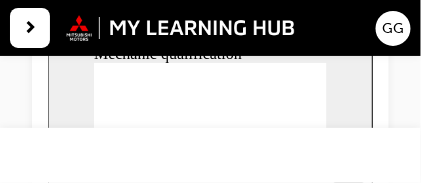 click at bounding box center [210, 54] 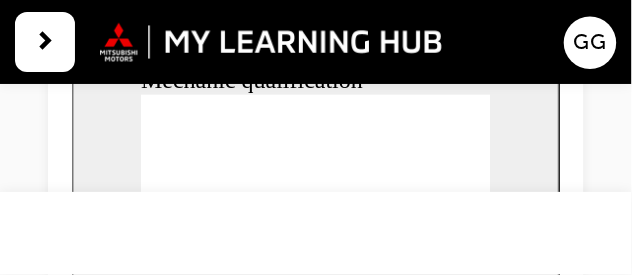 scroll, scrollTop: 256, scrollLeft: 0, axis: vertical 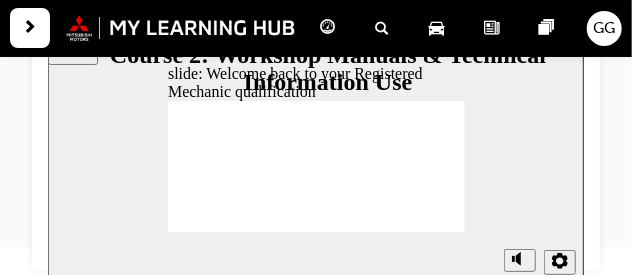 click 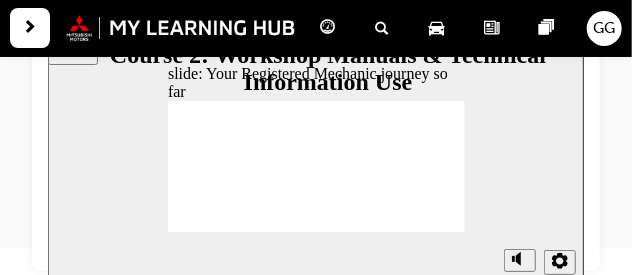 click 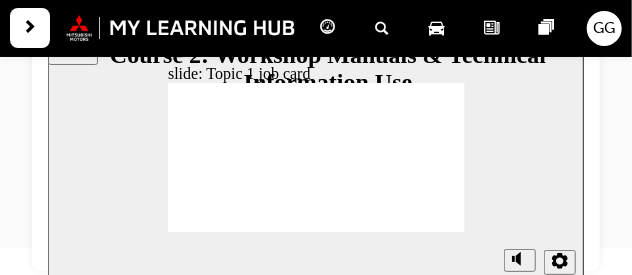 click 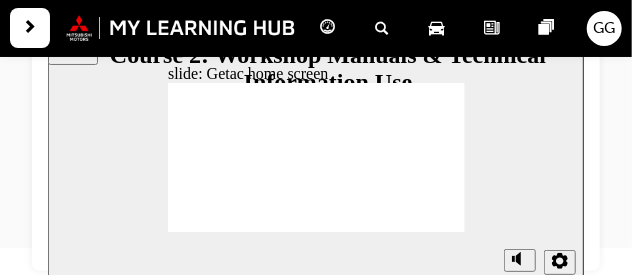 click 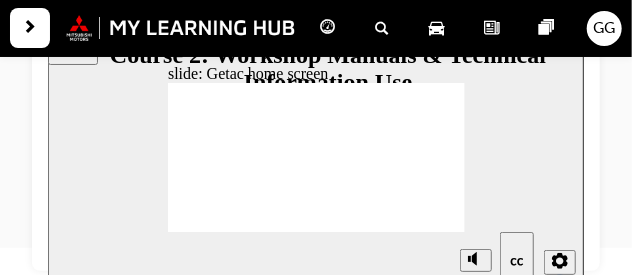 click 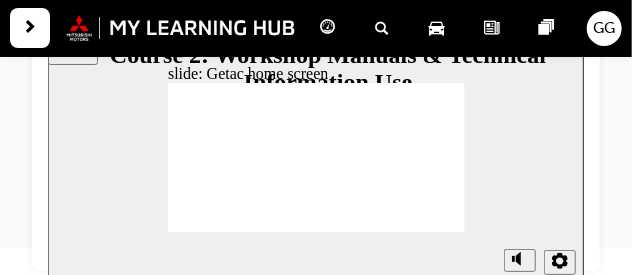 click 